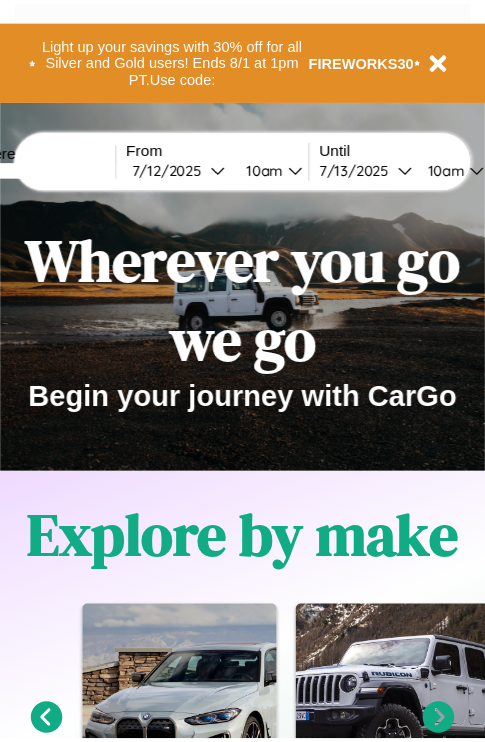 scroll, scrollTop: 0, scrollLeft: 0, axis: both 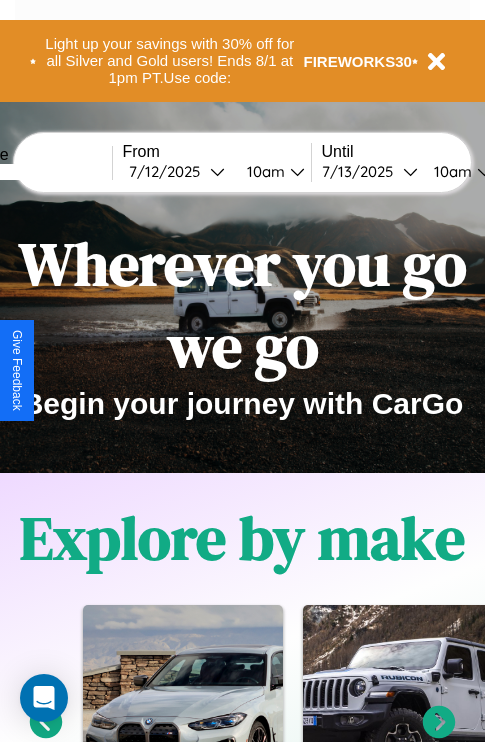 click at bounding box center [37, 172] 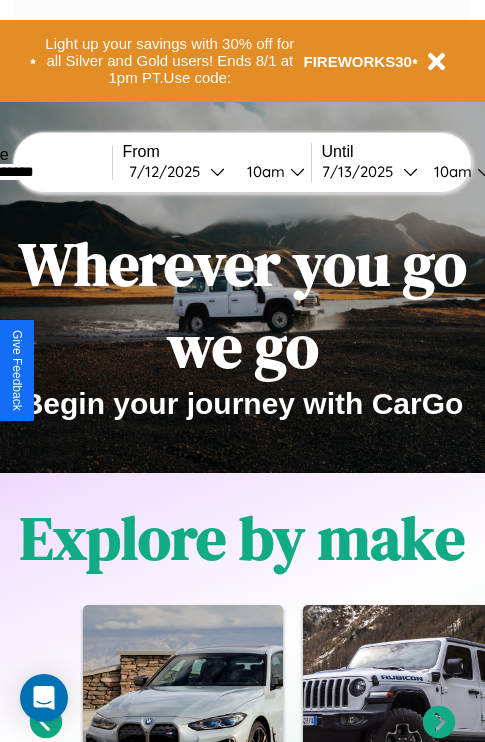 type on "**********" 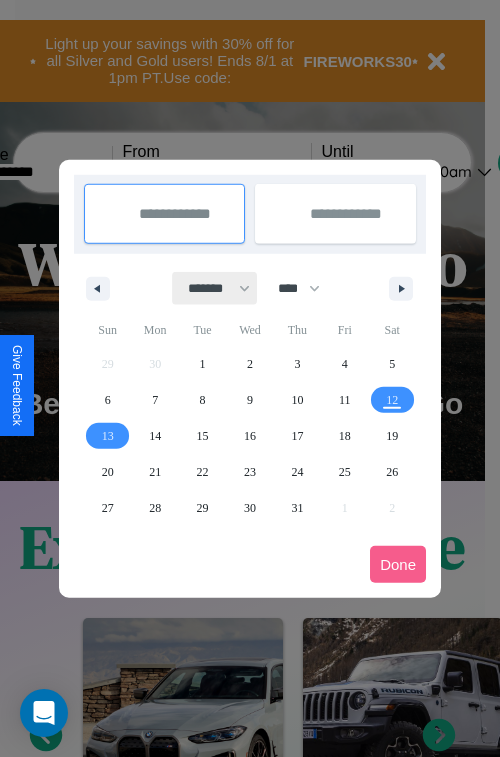 click on "******* ******** ***** ***** *** **** **** ****** ********* ******* ******** ********" at bounding box center [215, 288] 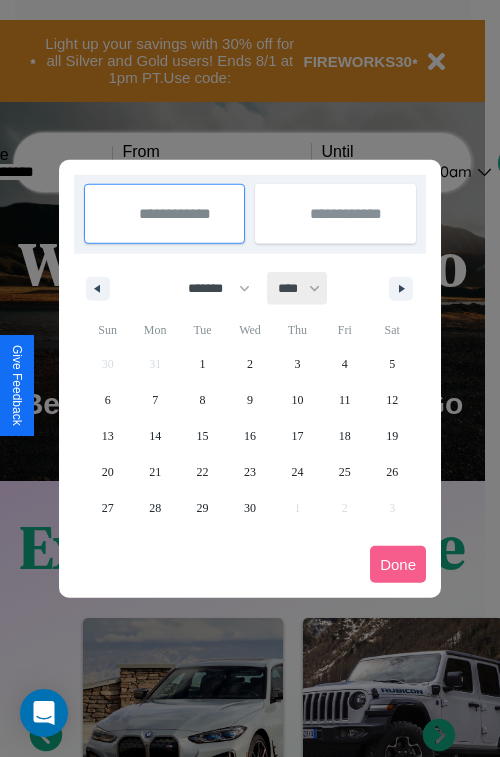 click on "**** **** **** **** **** **** **** **** **** **** **** **** **** **** **** **** **** **** **** **** **** **** **** **** **** **** **** **** **** **** **** **** **** **** **** **** **** **** **** **** **** **** **** **** **** **** **** **** **** **** **** **** **** **** **** **** **** **** **** **** **** **** **** **** **** **** **** **** **** **** **** **** **** **** **** **** **** **** **** **** **** **** **** **** **** **** **** **** **** **** **** **** **** **** **** **** **** **** **** **** **** **** **** **** **** **** **** **** **** **** **** **** **** **** **** **** **** **** **** **** ****" at bounding box center [298, 288] 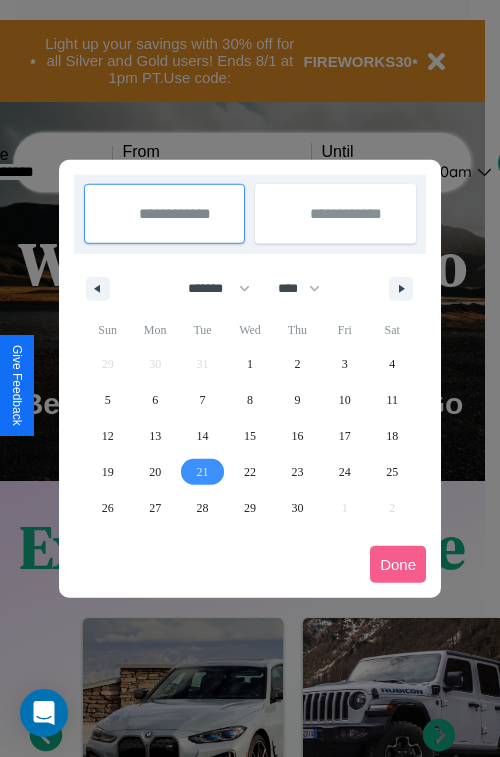 click on "21" at bounding box center [203, 472] 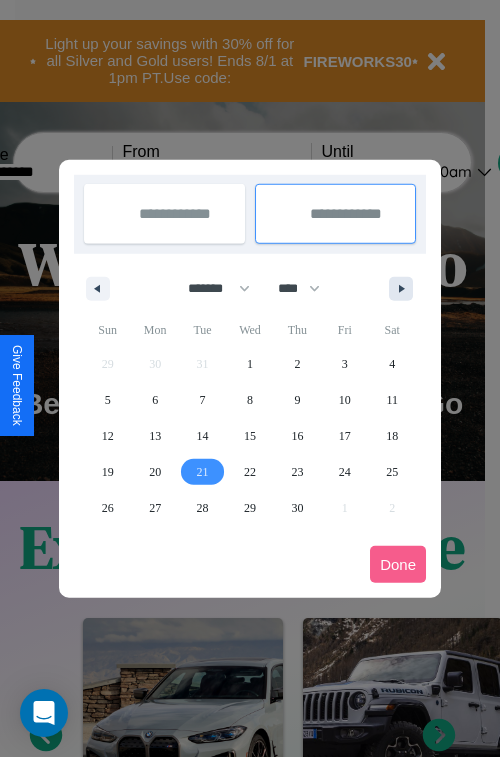 click at bounding box center [405, 289] 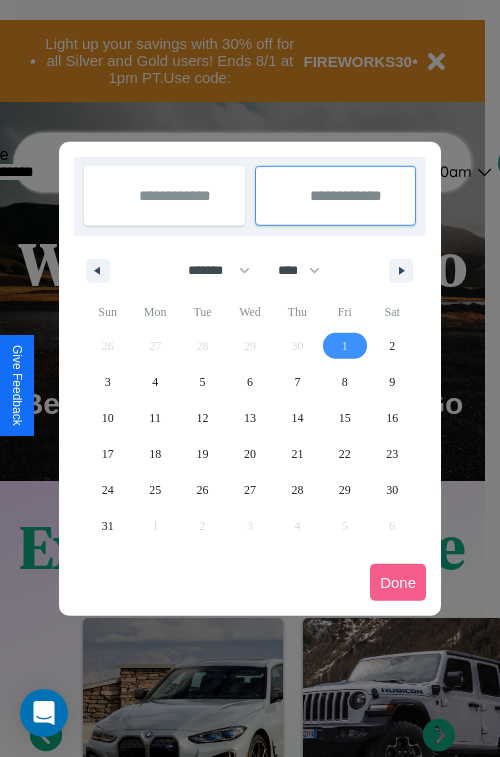 click on "1" at bounding box center (345, 346) 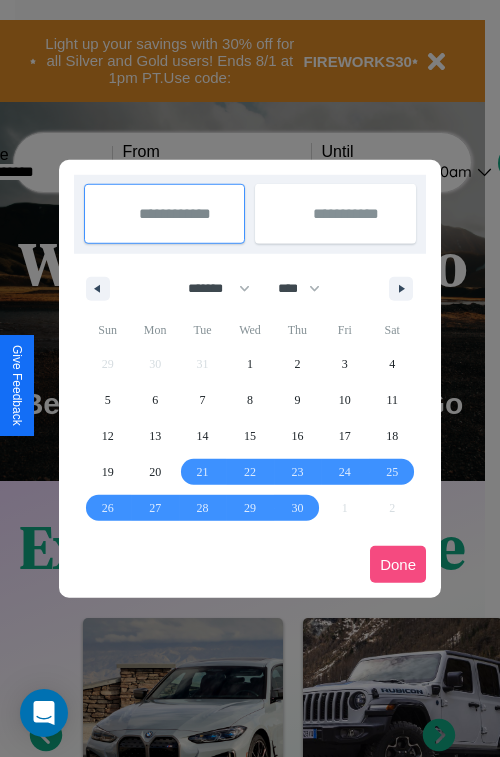 click on "Done" at bounding box center (398, 564) 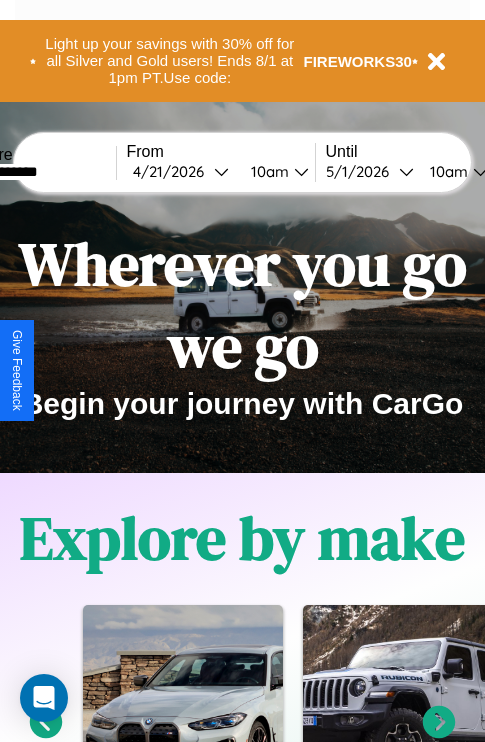 scroll, scrollTop: 0, scrollLeft: 70, axis: horizontal 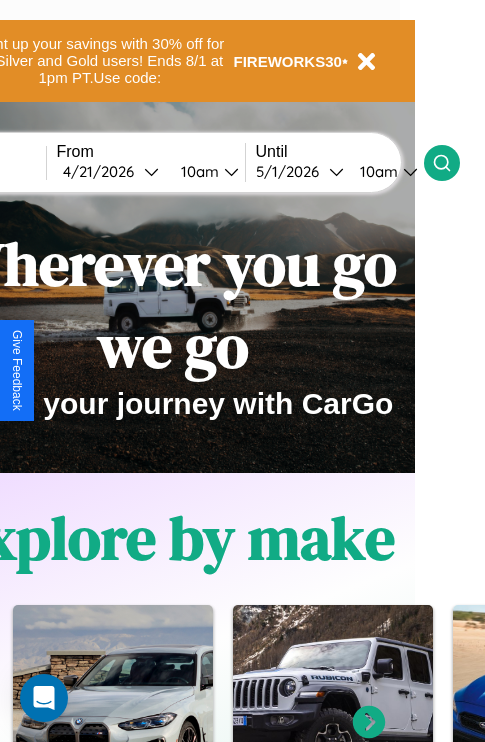 click 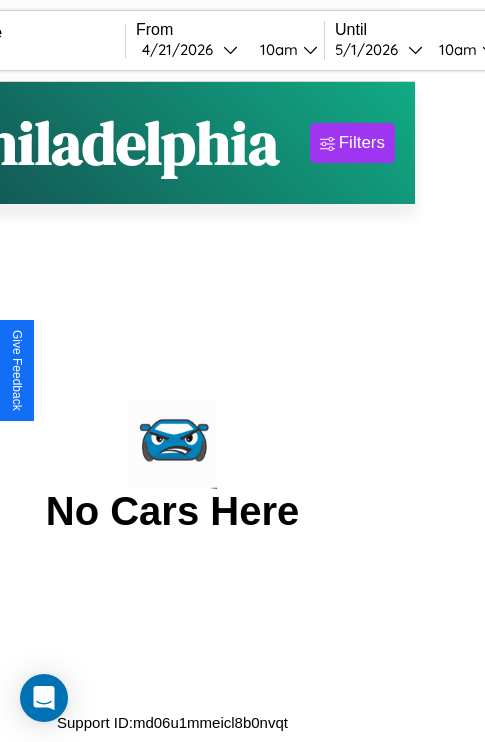 scroll, scrollTop: 0, scrollLeft: 0, axis: both 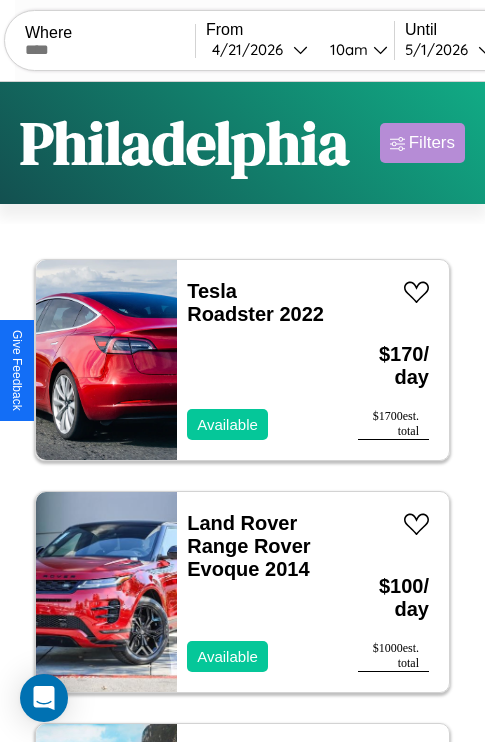 click on "Filters" at bounding box center [432, 143] 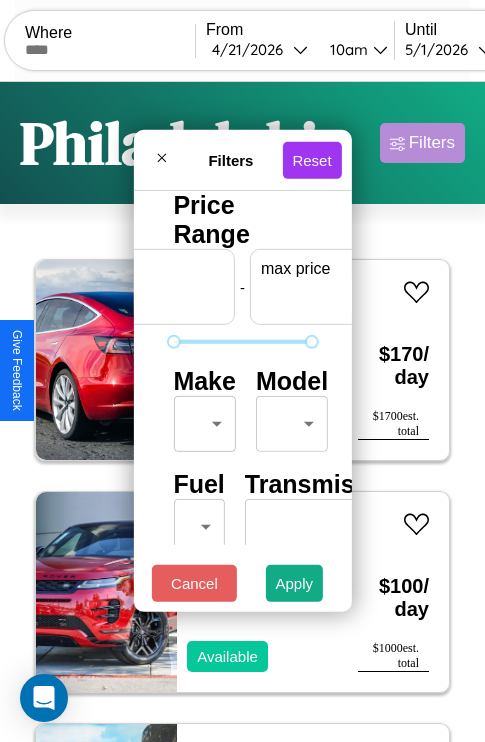 scroll, scrollTop: 0, scrollLeft: 124, axis: horizontal 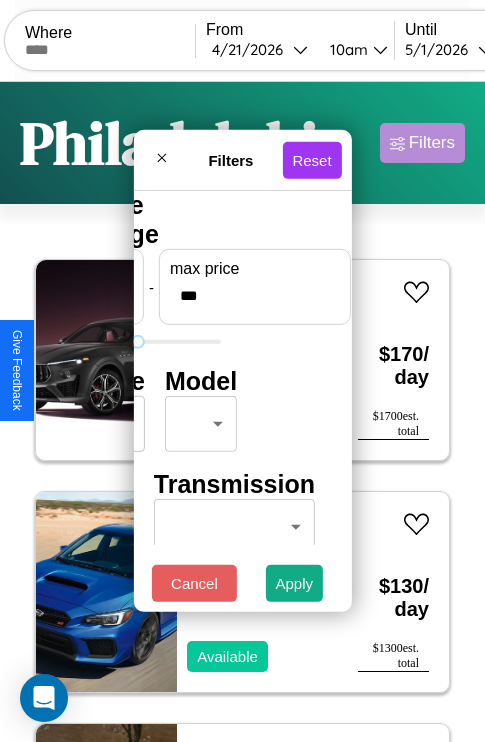 type on "***" 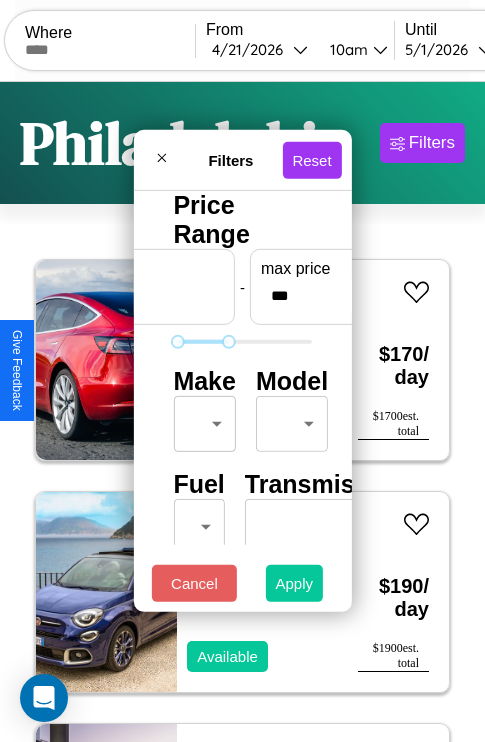 type on "**" 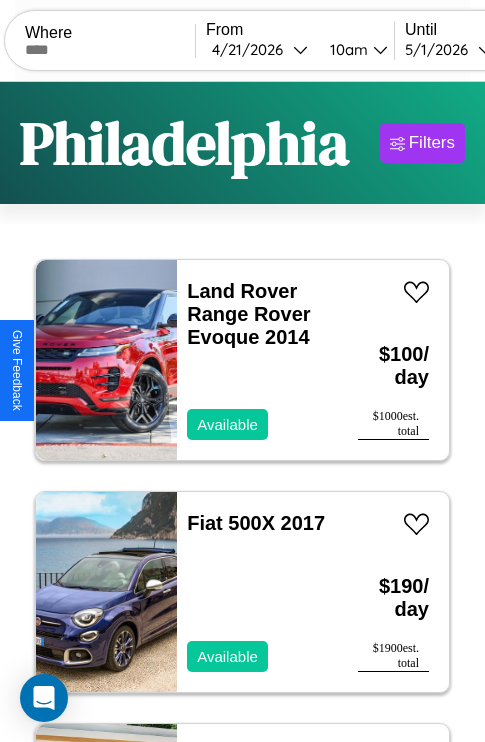 scroll, scrollTop: 50, scrollLeft: 0, axis: vertical 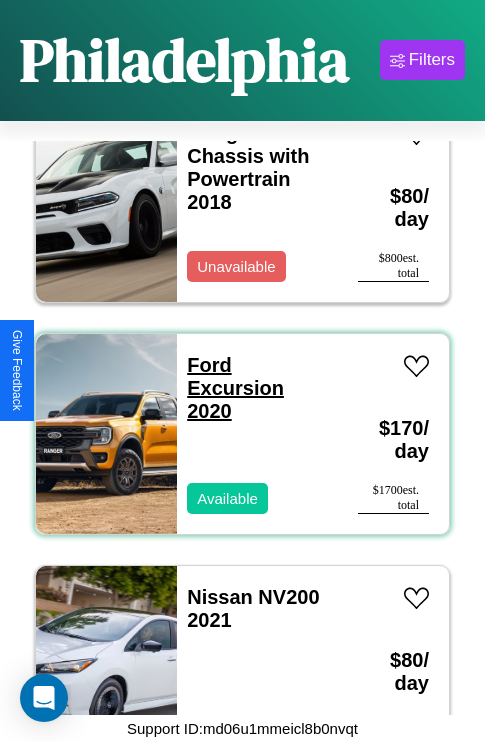 click on "Ford   Excursion   2020" at bounding box center (235, 388) 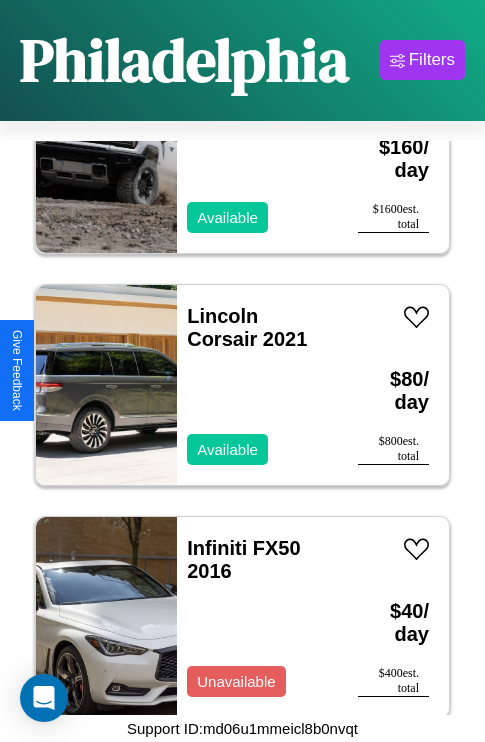 scroll, scrollTop: 4947, scrollLeft: 0, axis: vertical 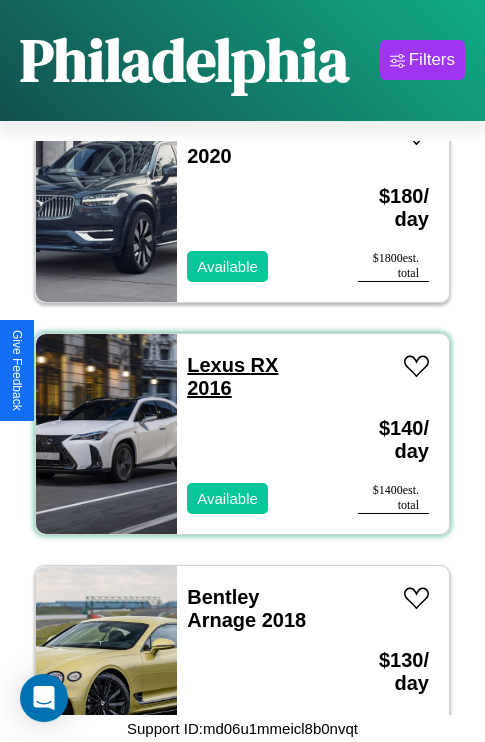 click on "Lexus   RX   2016" at bounding box center [232, 376] 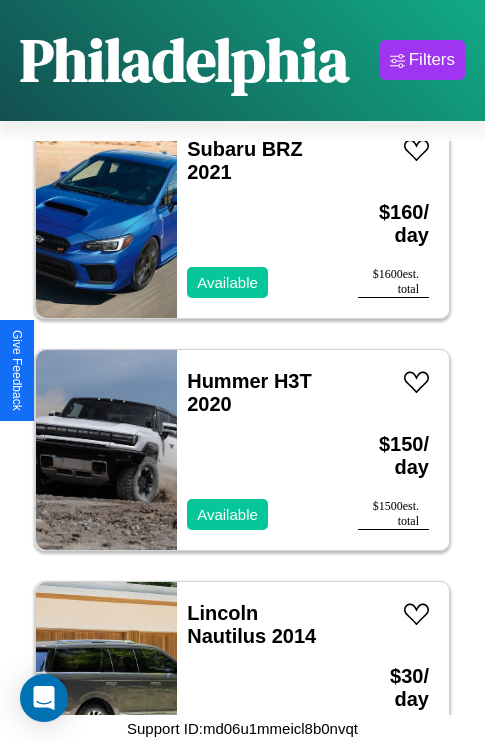 scroll, scrollTop: 8659, scrollLeft: 0, axis: vertical 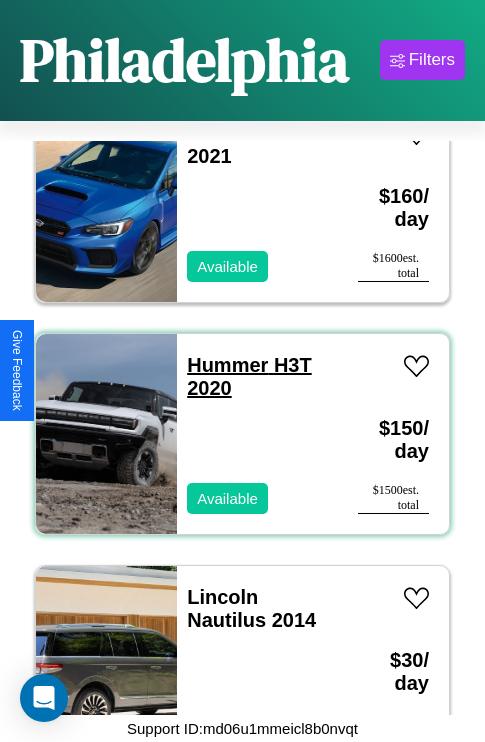click on "Hummer   H3T   2020" at bounding box center (249, 376) 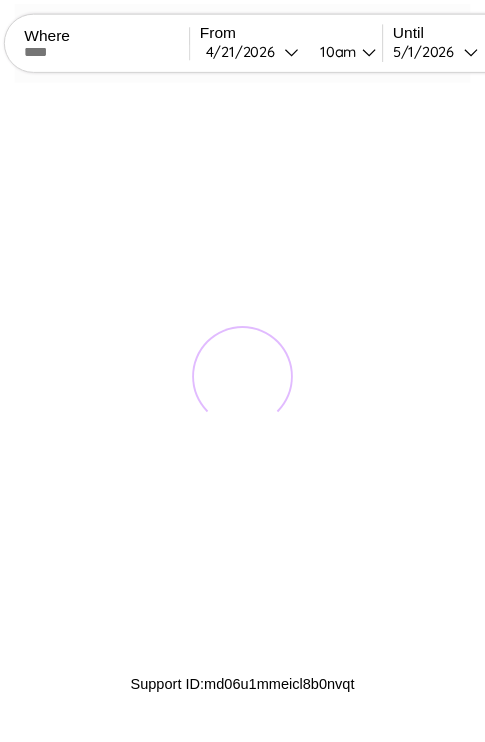 scroll, scrollTop: 0, scrollLeft: 0, axis: both 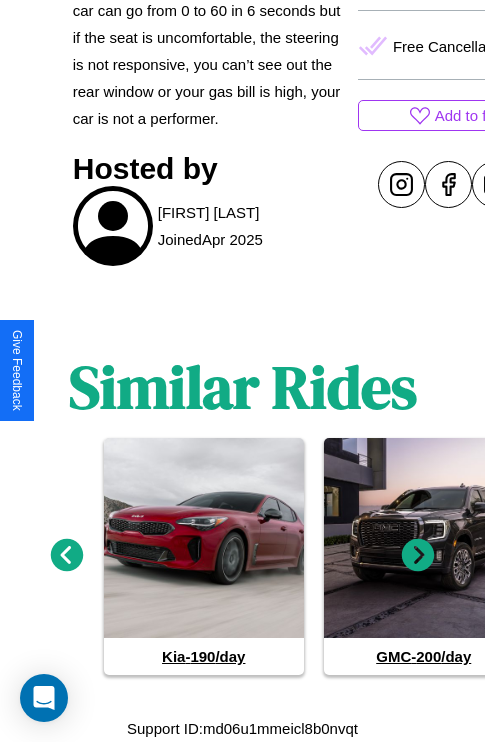 click 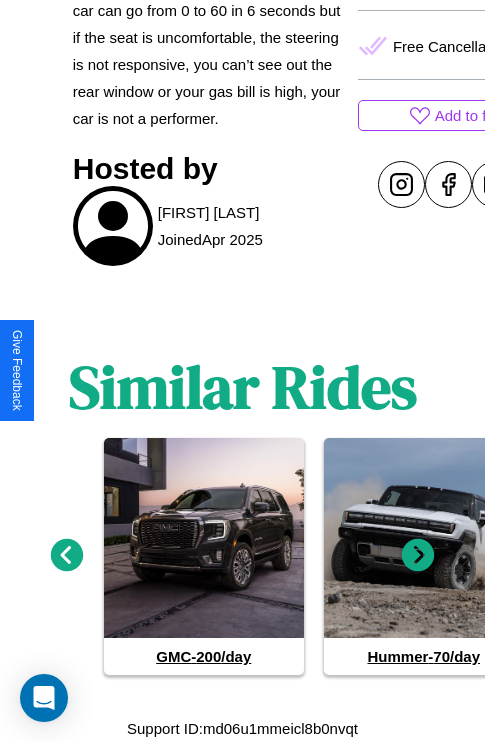 click 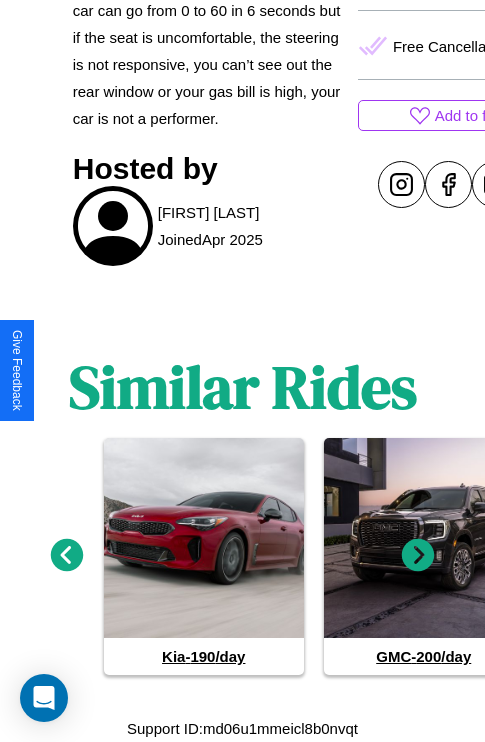 click 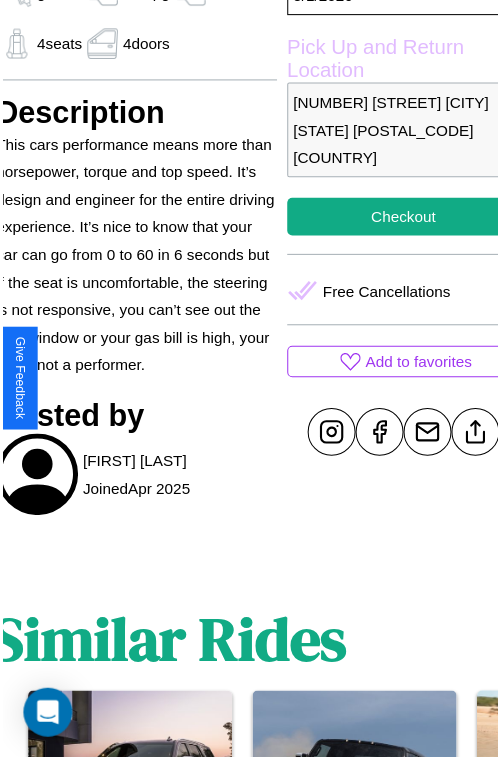 scroll, scrollTop: 668, scrollLeft: 84, axis: both 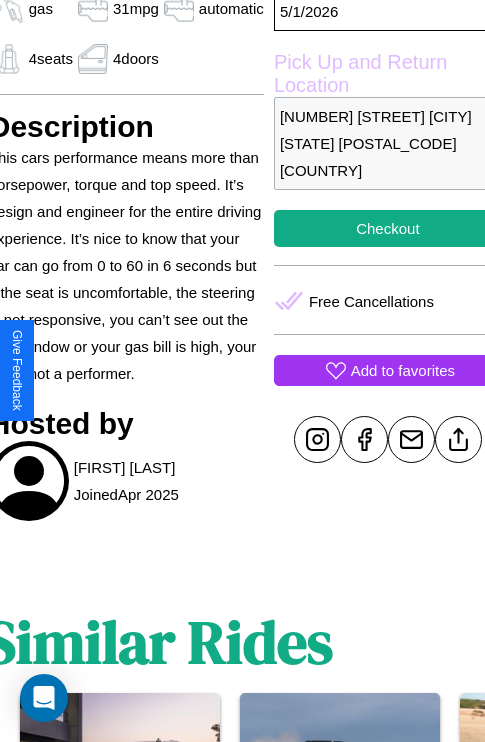 click on "Add to favorites" at bounding box center (403, 370) 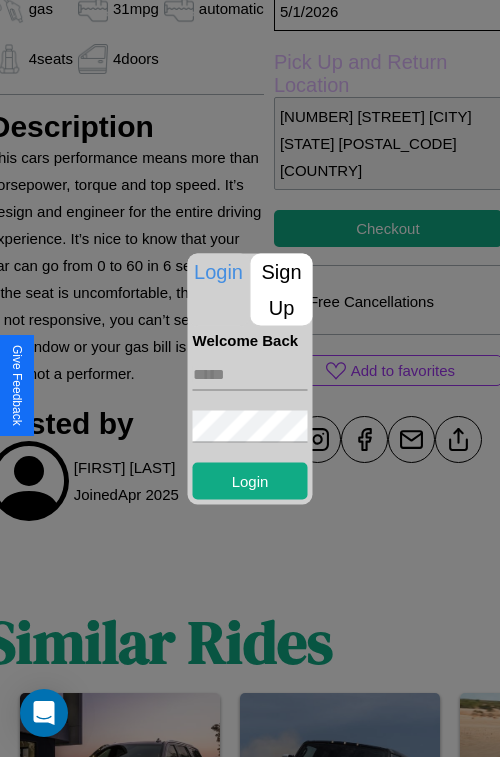 click on "Sign Up" at bounding box center [282, 289] 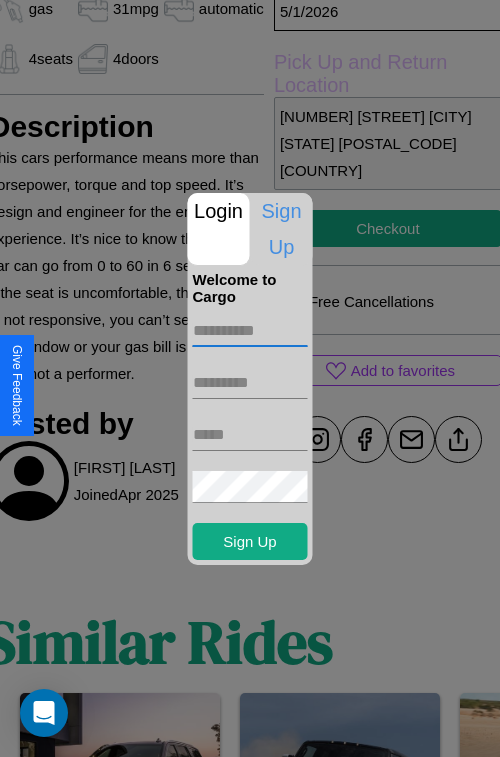 click at bounding box center (250, 331) 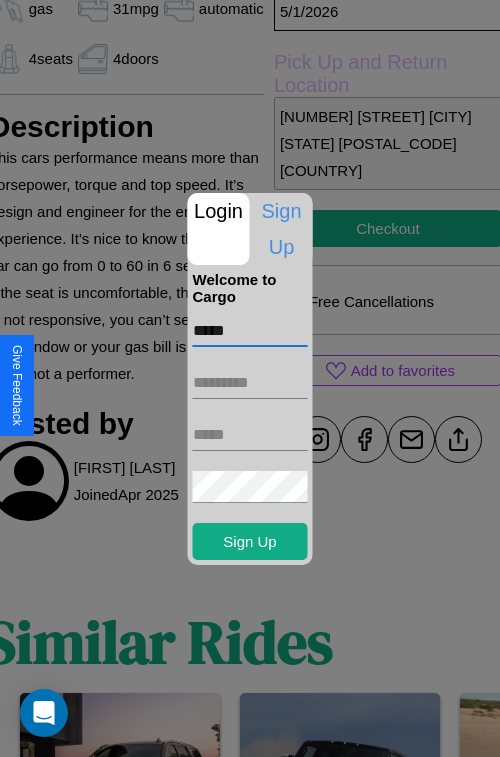 type on "*****" 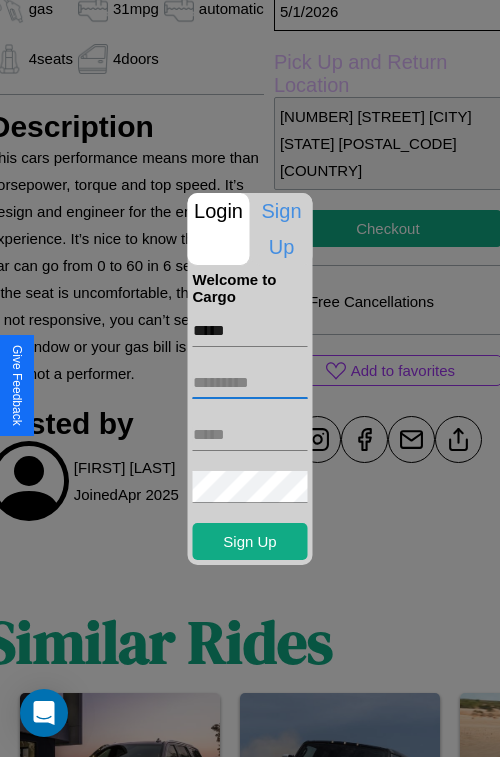 click at bounding box center [250, 383] 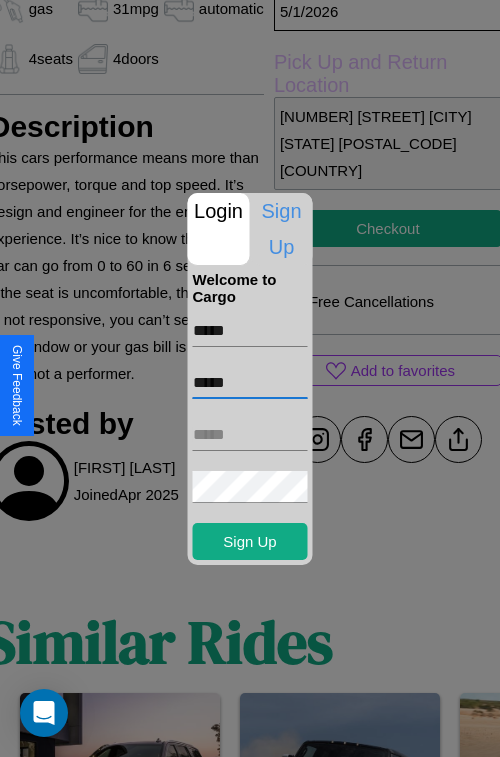 type on "*****" 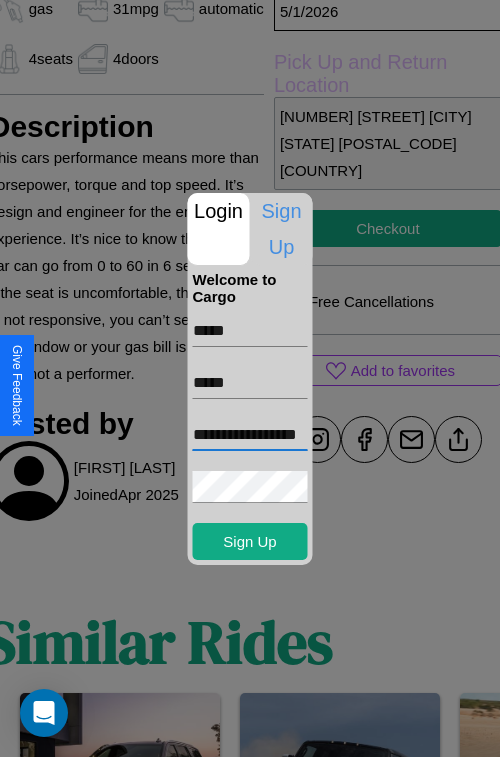 scroll, scrollTop: 0, scrollLeft: 49, axis: horizontal 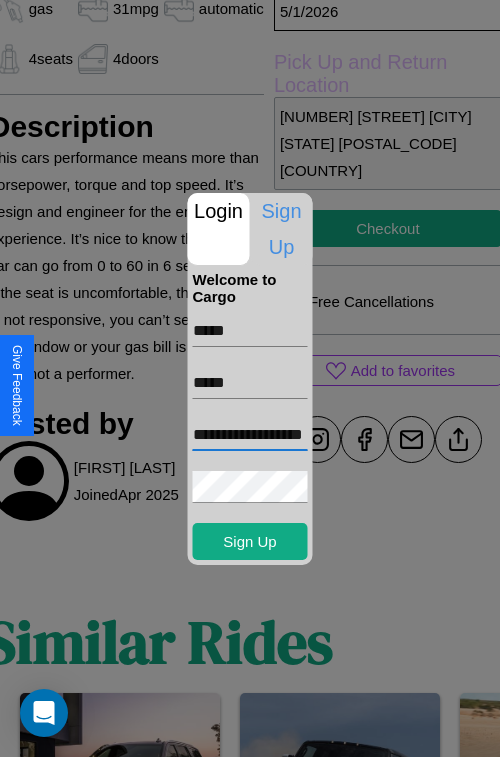 type on "**********" 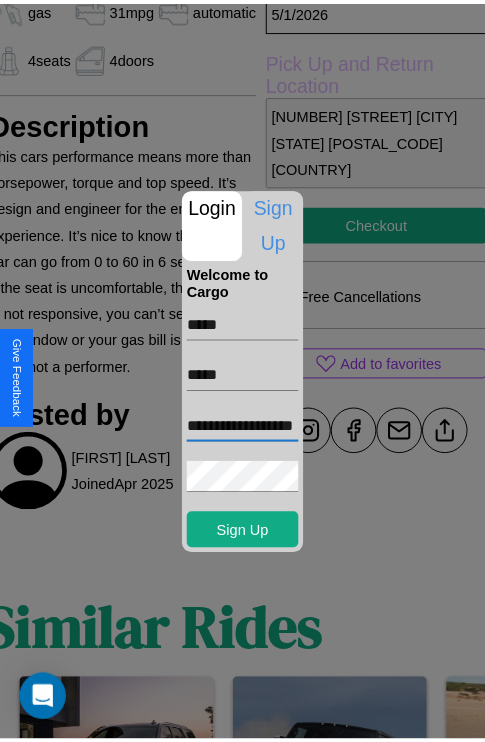 scroll, scrollTop: 0, scrollLeft: 0, axis: both 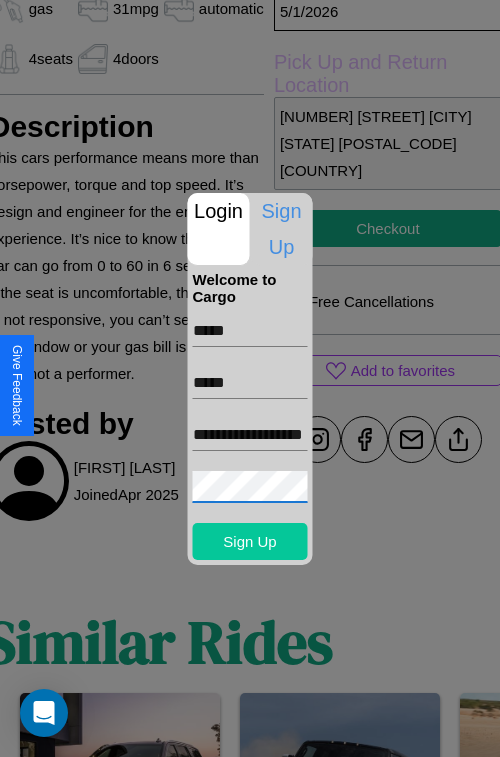 click on "Sign Up" at bounding box center (250, 541) 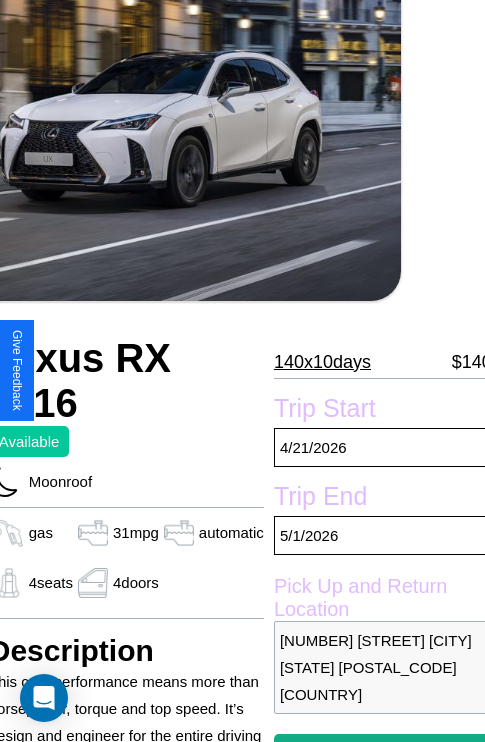 scroll, scrollTop: 135, scrollLeft: 84, axis: both 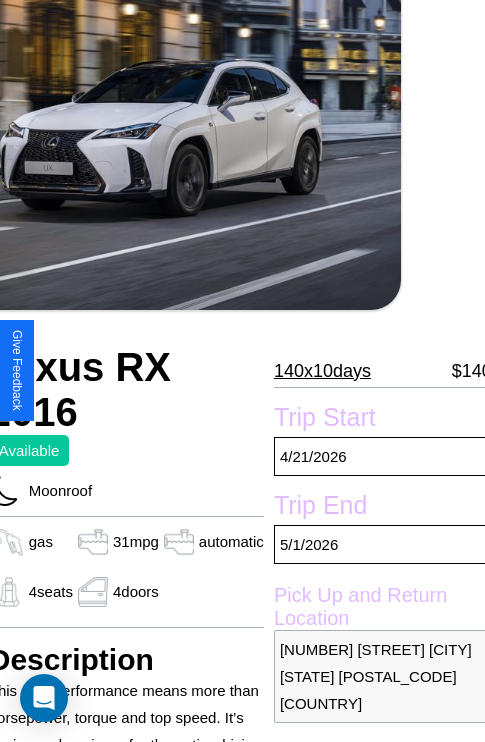 click on "140  x  10  days" at bounding box center (322, 371) 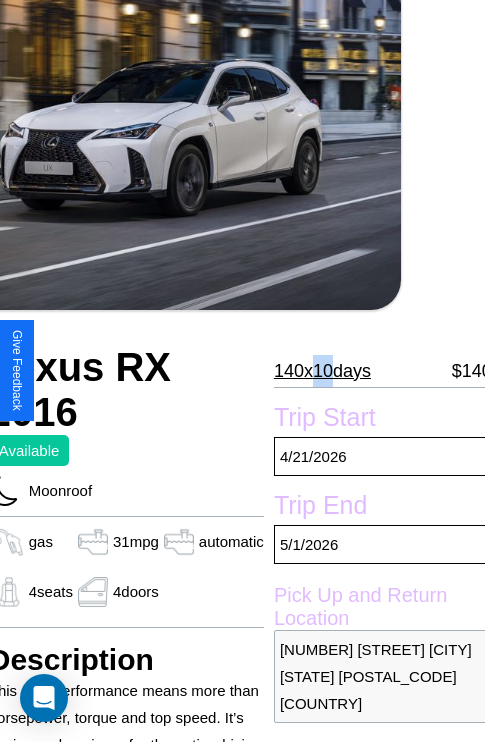 click on "140  x  10  days" at bounding box center [322, 371] 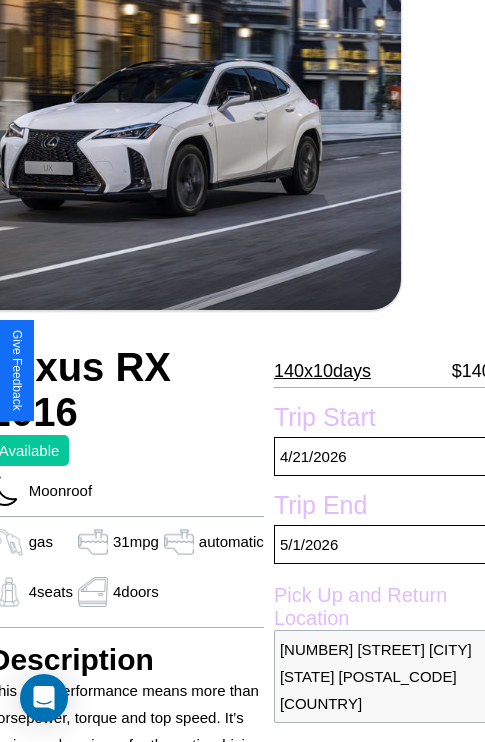 click on "140  x  10  days" at bounding box center (322, 371) 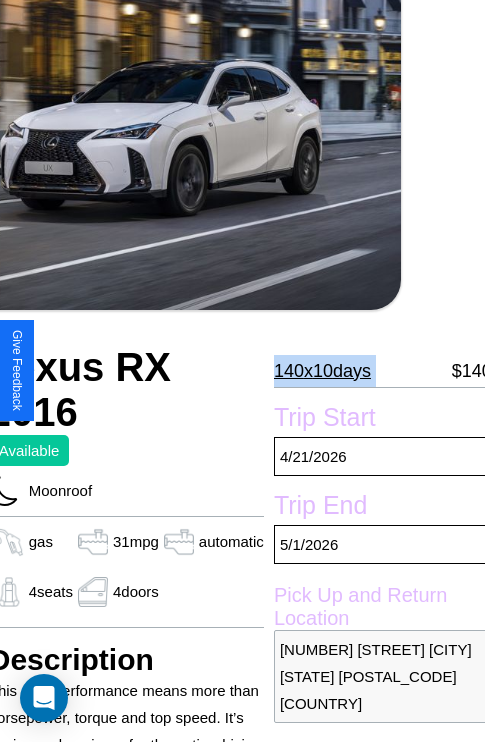 click on "140  x  10  days" at bounding box center (322, 371) 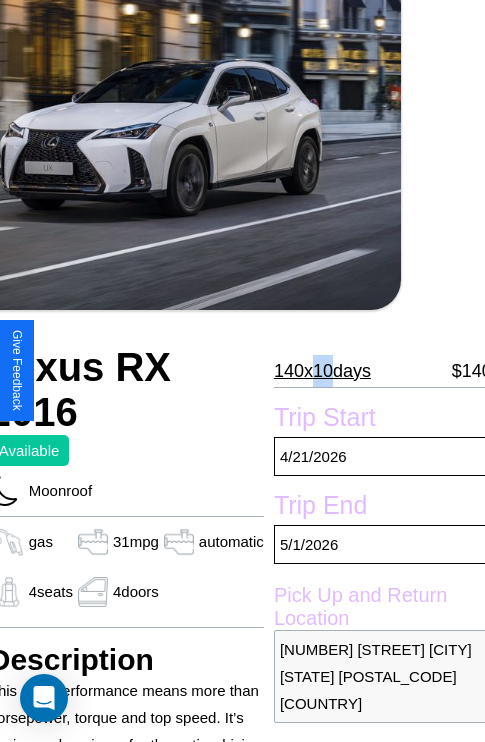 click on "140  x  10  days" at bounding box center (322, 371) 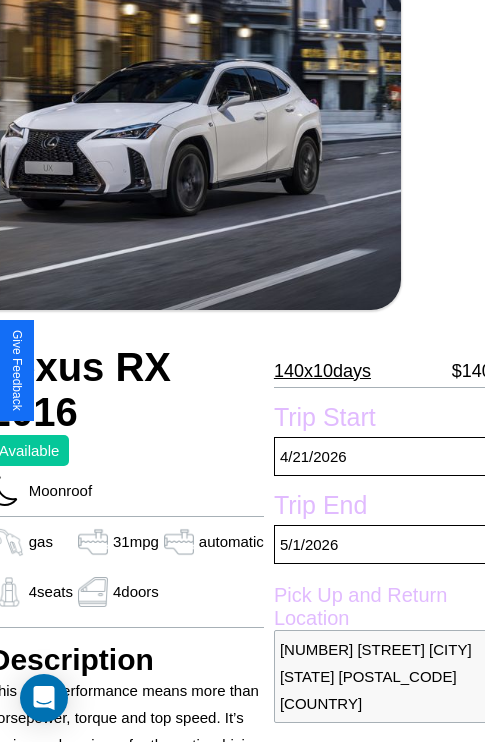 scroll, scrollTop: 154, scrollLeft: 73, axis: both 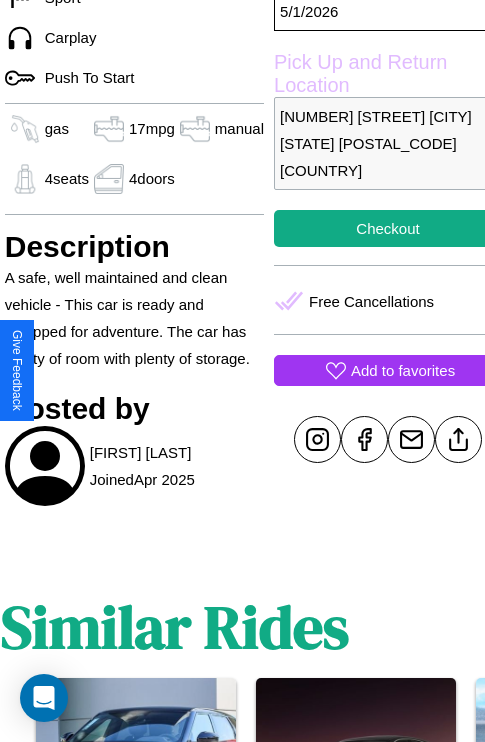 click on "Add to favorites" at bounding box center (403, 370) 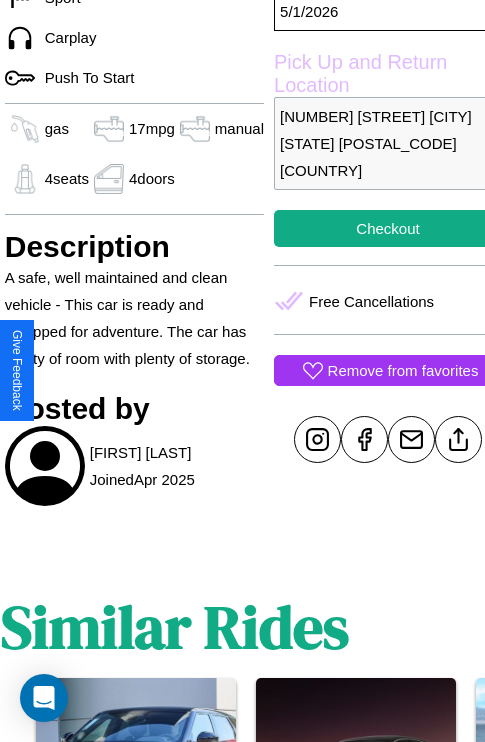 scroll, scrollTop: 525, scrollLeft: 68, axis: both 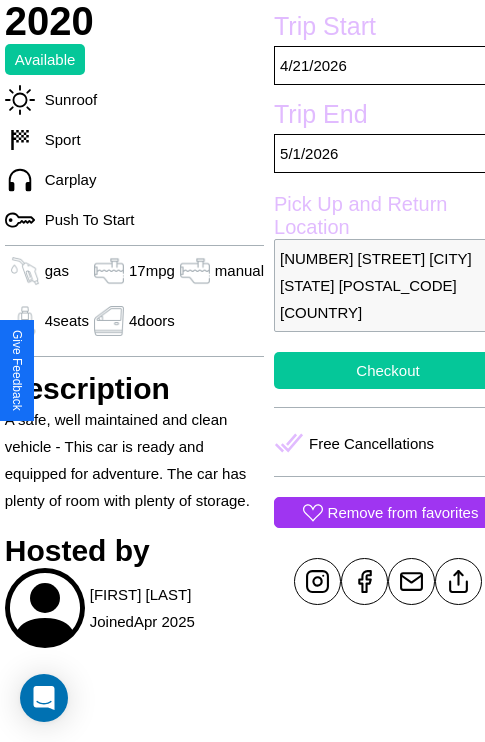click on "Checkout" at bounding box center (388, 370) 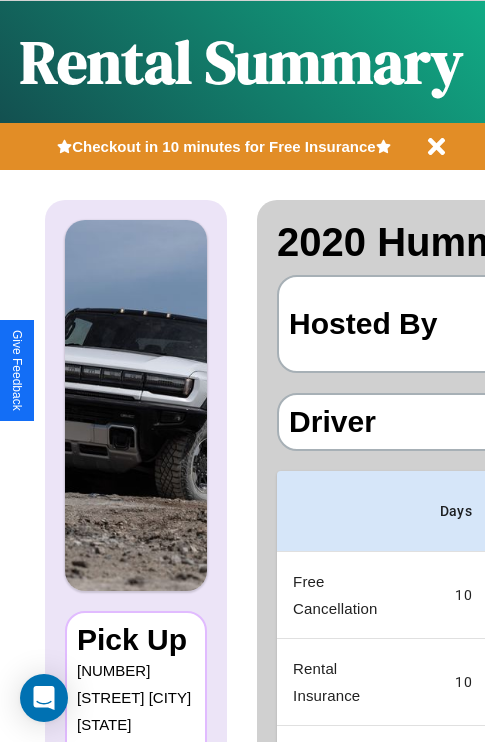 scroll, scrollTop: 0, scrollLeft: 397, axis: horizontal 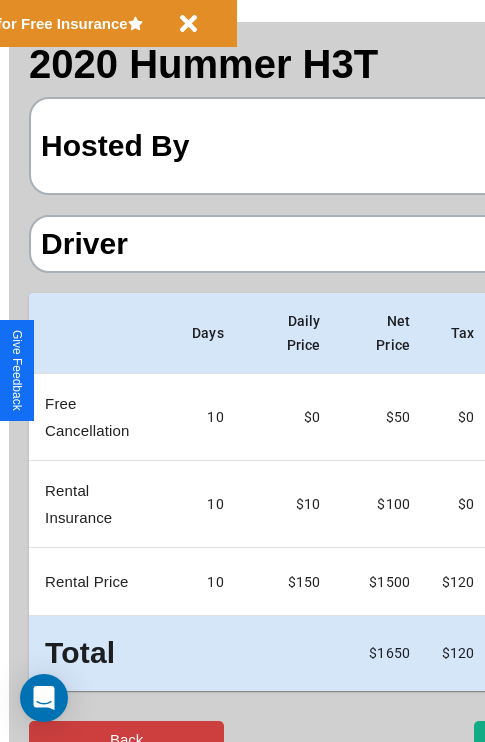click on "Back" at bounding box center (126, 739) 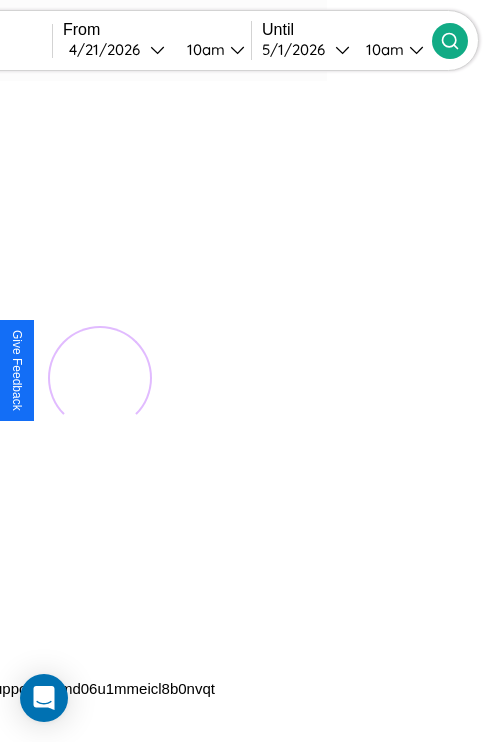 scroll, scrollTop: 0, scrollLeft: 0, axis: both 